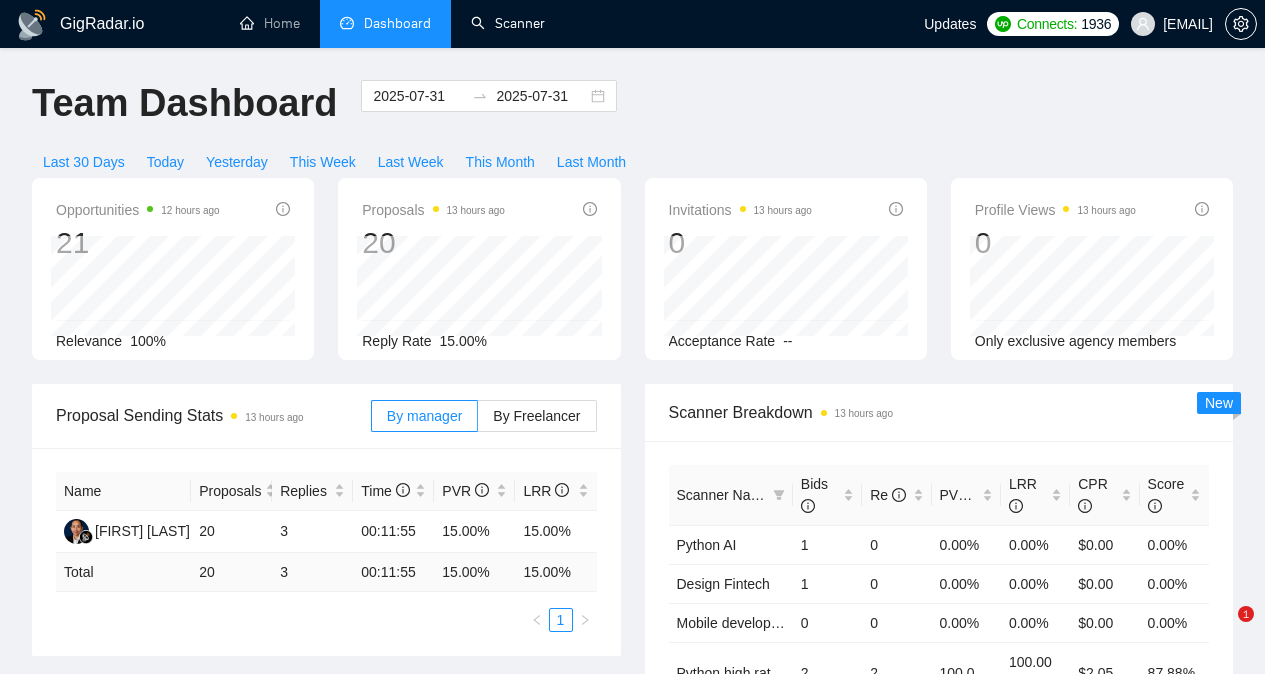 scroll, scrollTop: 0, scrollLeft: 0, axis: both 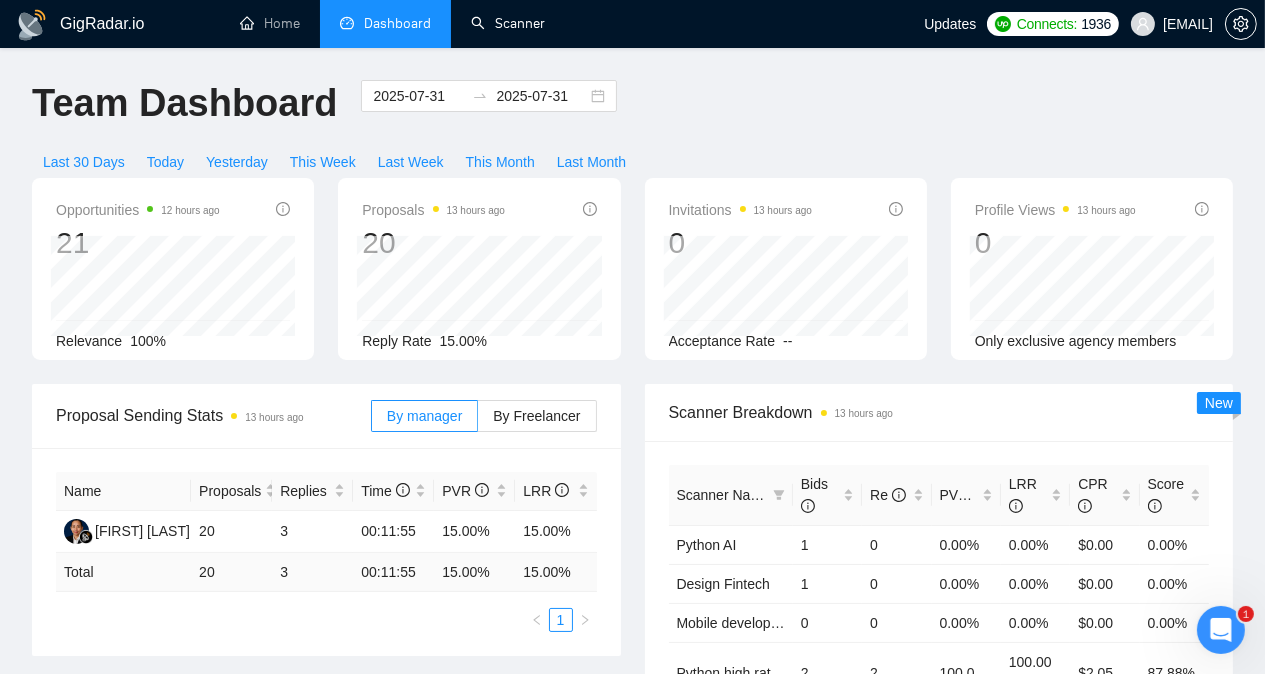 click on "Scanner" at bounding box center [508, 23] 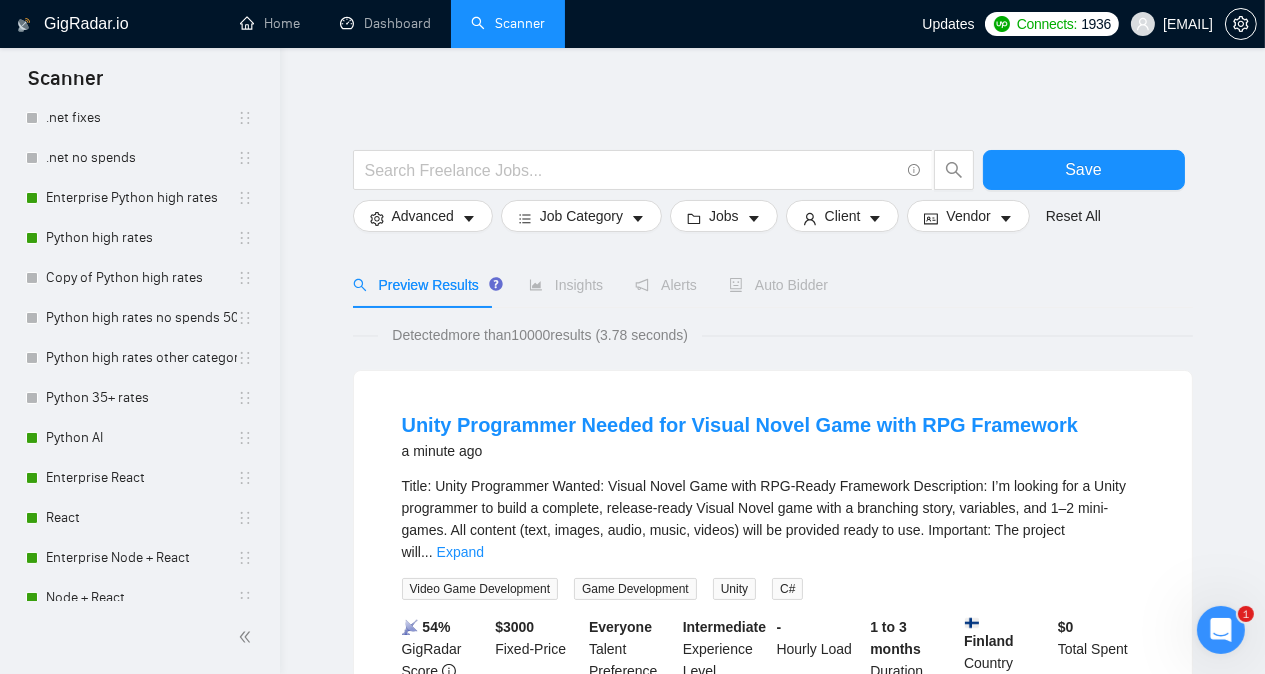 scroll, scrollTop: 376, scrollLeft: 0, axis: vertical 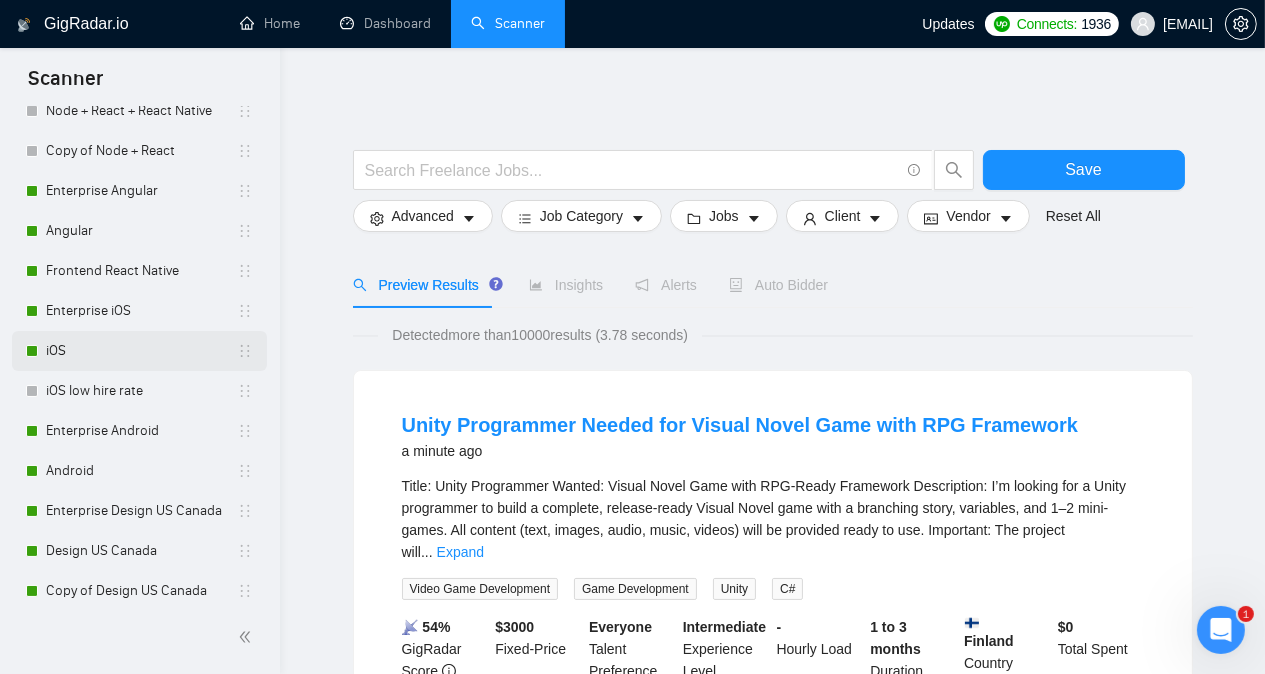 click on "iOS" at bounding box center (141, 351) 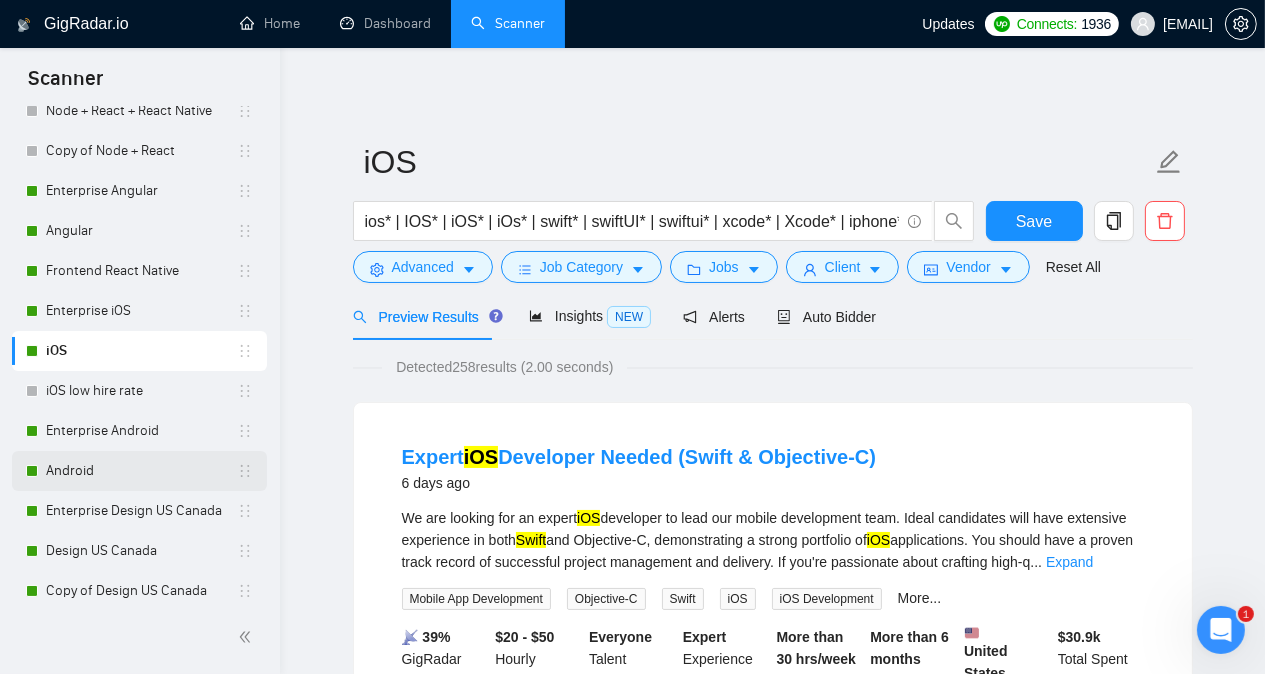 click on "Android" at bounding box center (141, 471) 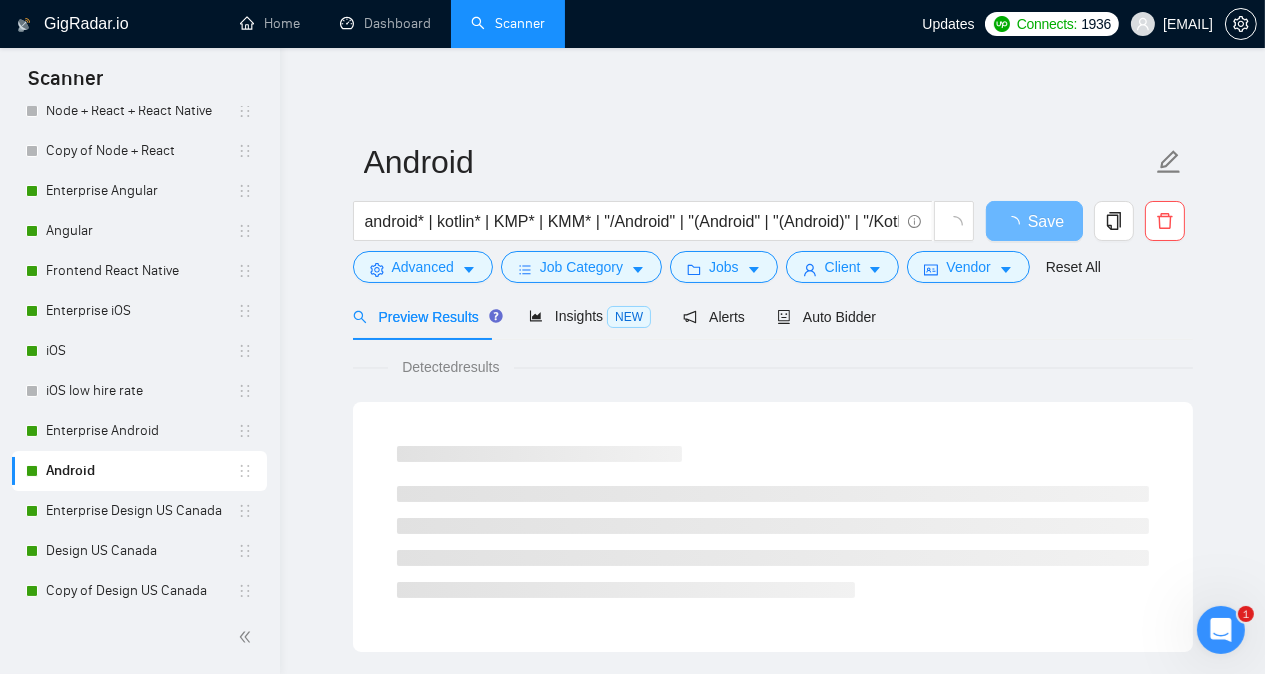 drag, startPoint x: 273, startPoint y: 338, endPoint x: 290, endPoint y: 381, distance: 46.238514 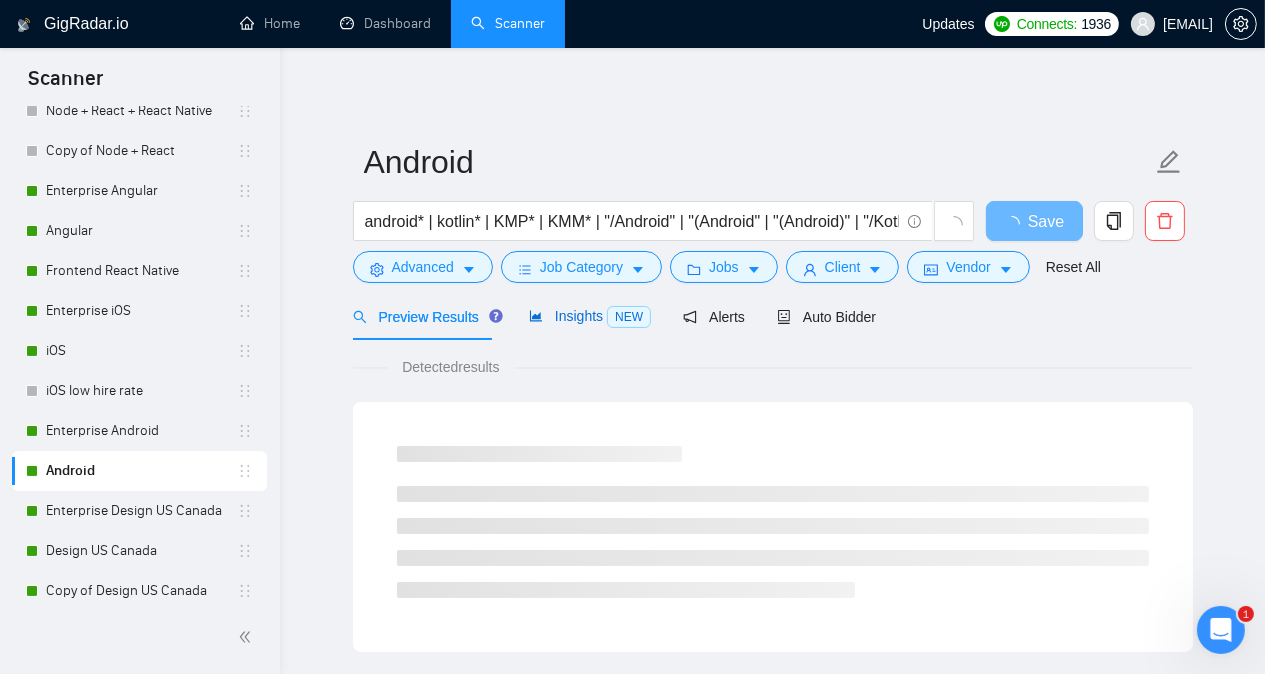 click on "Insights NEW" at bounding box center (590, 316) 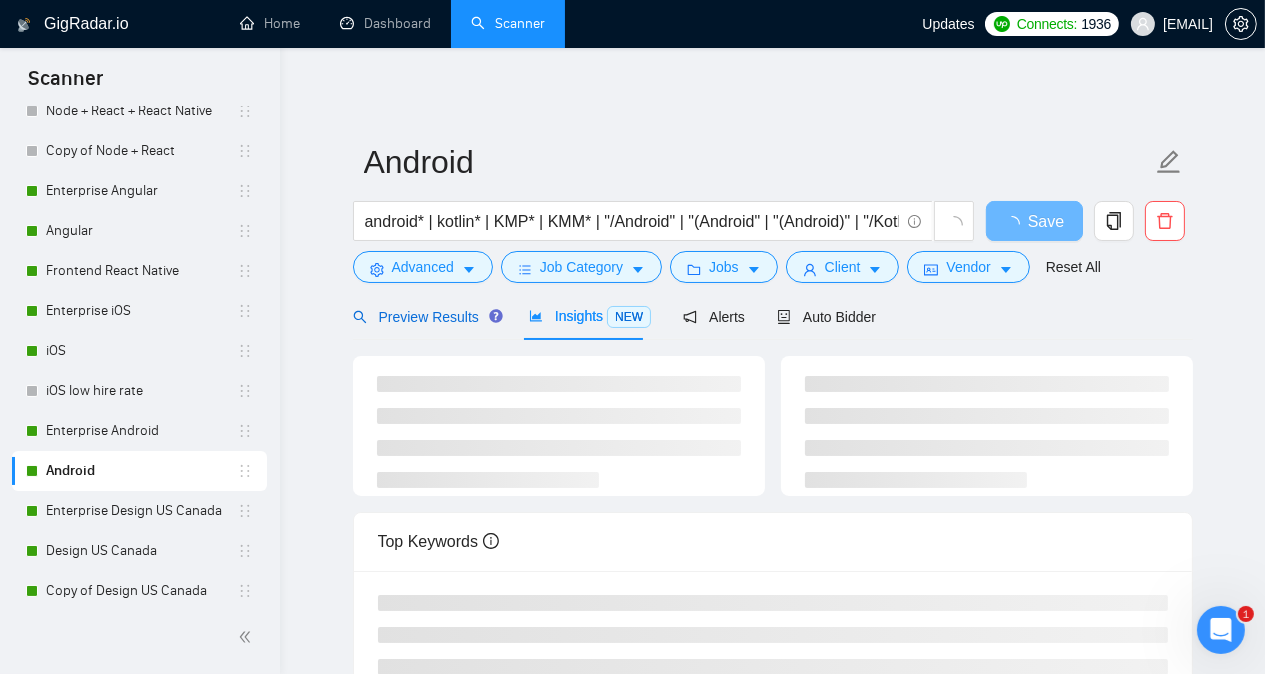 click on "Preview Results" at bounding box center (425, 317) 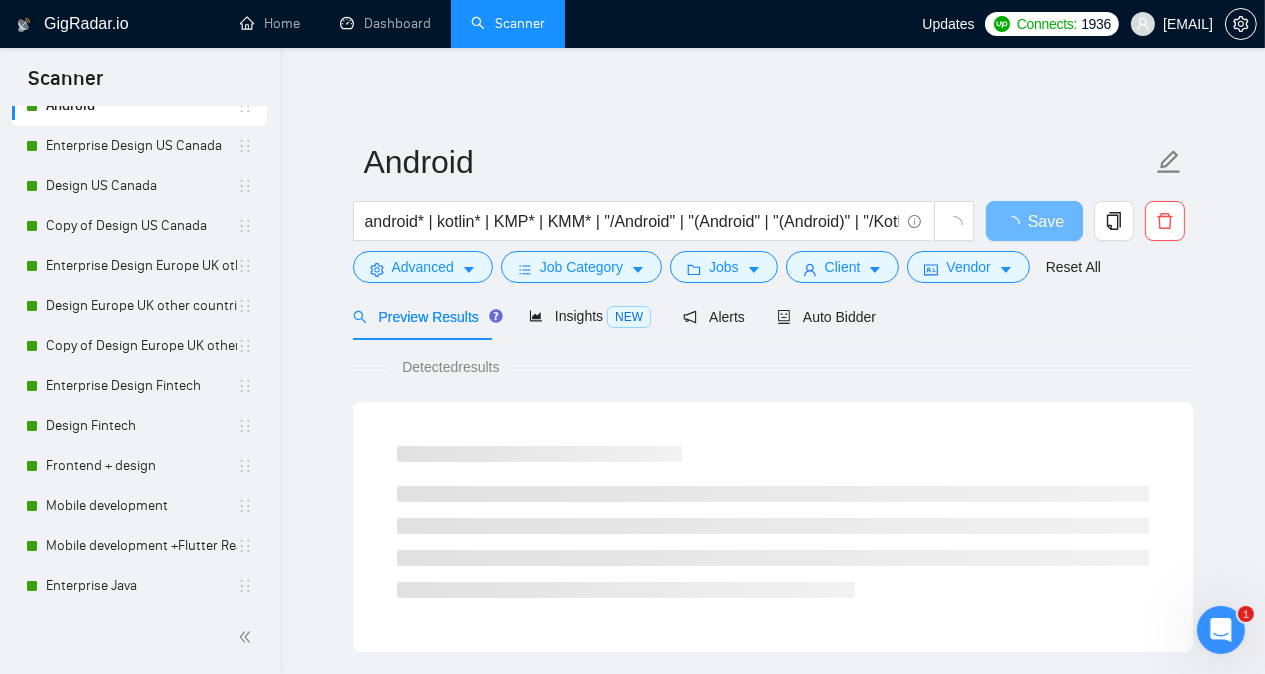 scroll, scrollTop: 1301, scrollLeft: 0, axis: vertical 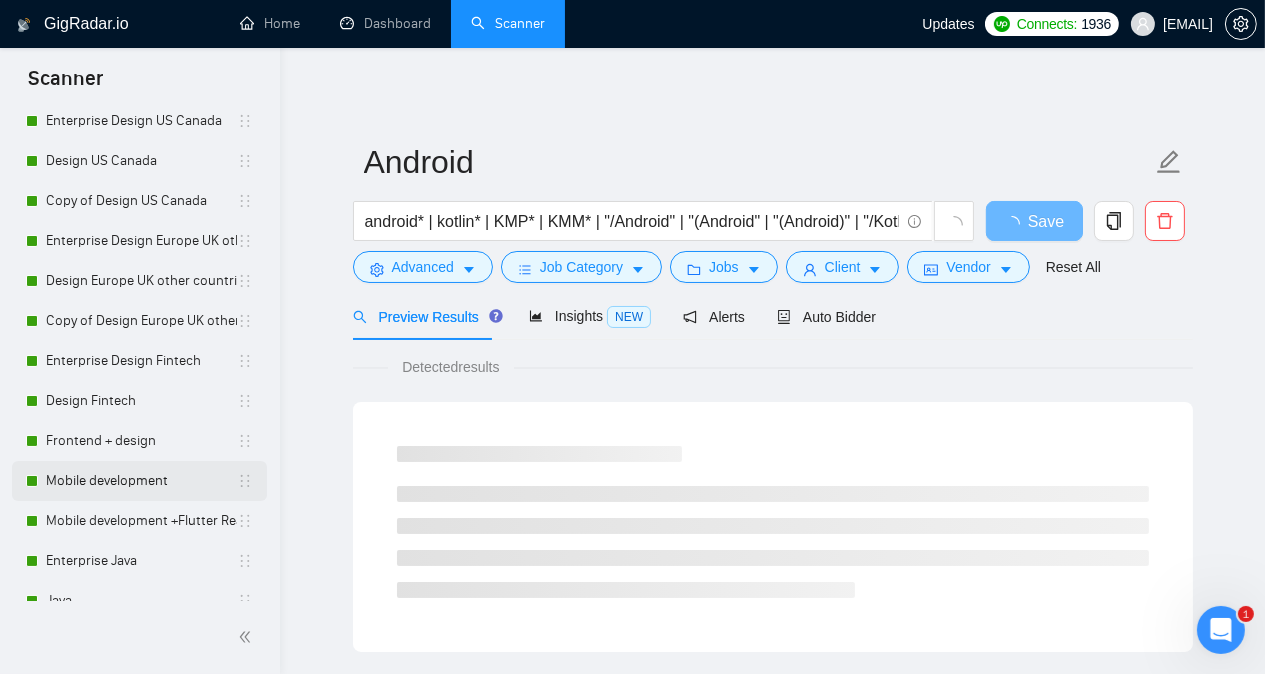 click on "Mobile development" at bounding box center (141, 481) 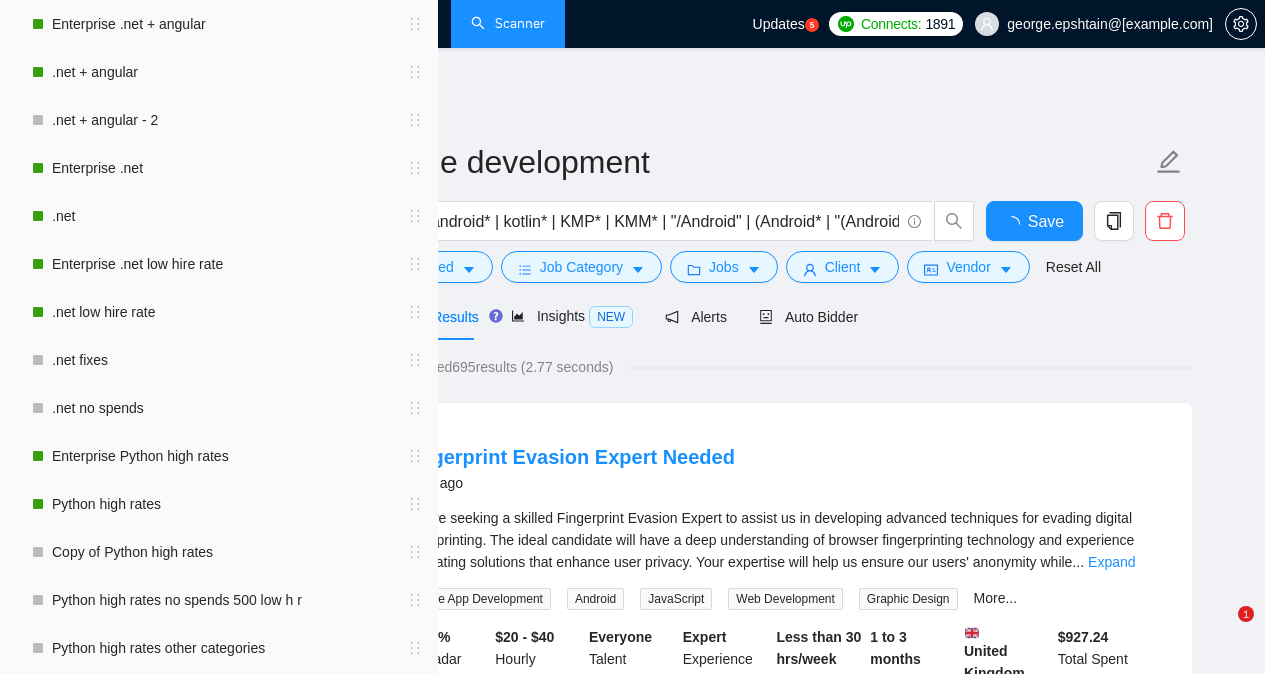 scroll, scrollTop: 0, scrollLeft: 0, axis: both 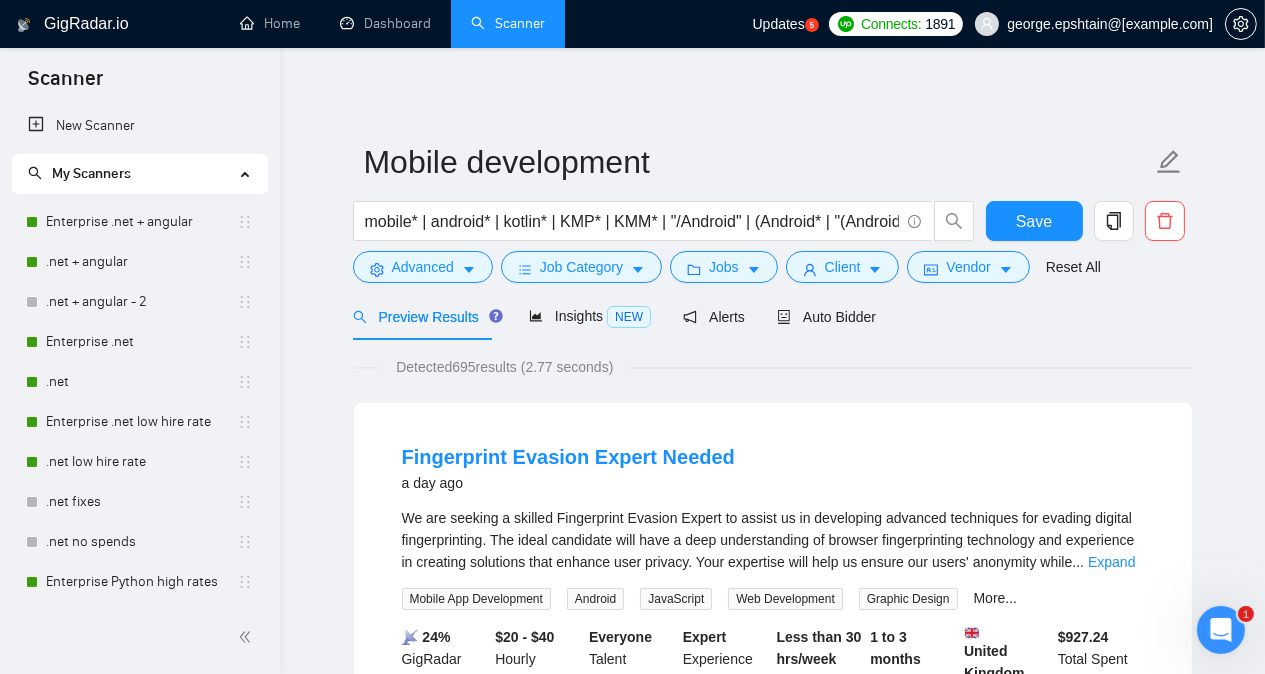 click on "We are seeking a skilled Fingerprint Evasion Expert to assist us in developing advanced techniques for evading digital fingerprinting. The ideal candidate will have a deep understanding of browser fingerprinting technology and experience in creating solutions that enhance user privacy. Your expertise will help us ensure our users' anonymity while navigating the web. If you have a proven track record in this field and are passionate about digital privacy, we would love to hear from you.
I'm looking for an expert in browser fingerprint evasion to help prevent account bans. Looking to Create realistic, undetectable browser profiles that avoid detection by anti-bot systems and fingerprinting tools (like CreepJS, Pixelscan, FingerprintJS).
You should be experienced in:​
WebGL, Canvas, AudioContext spoofing
Coherent profile generation (GPU, timezone, languages, hardware, etc.)
Detection evasion on: Pixelscan, CreepJS, Whoer.net, FingerprintJS
Integrating proxies (ISP," at bounding box center (773, 540) 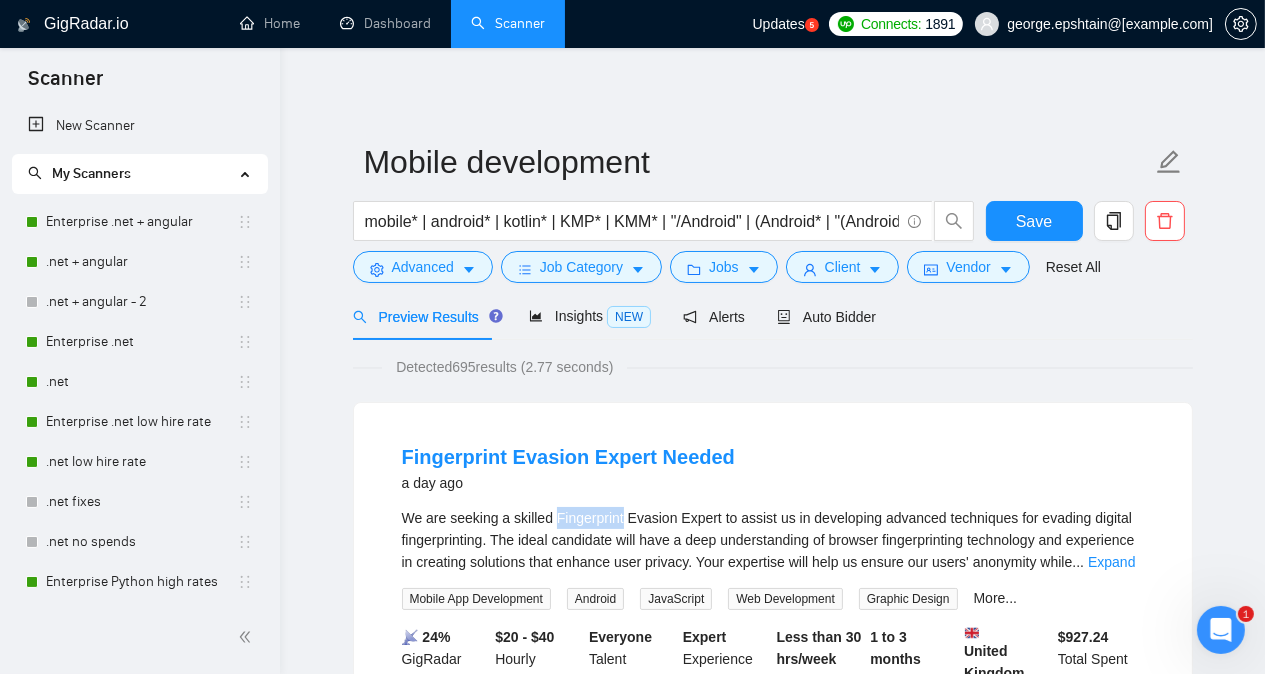 click on "We are seeking a skilled Fingerprint Evasion Expert to assist us in developing advanced techniques for evading digital fingerprinting. The ideal candidate will have a deep understanding of browser fingerprinting technology and experience in creating solutions that enhance user privacy. Your expertise will help us ensure our users' anonymity while navigating the web. If you have a proven track record in this field and are passionate about digital privacy, we would love to hear from you.
I'm looking for an expert in browser fingerprint evasion to help prevent account bans. Looking to Create realistic, undetectable browser profiles that avoid detection by anti-bot systems and fingerprinting tools (like CreepJS, Pixelscan, FingerprintJS).
You should be experienced in:​
WebGL, Canvas, AudioContext spoofing
Coherent profile generation (GPU, timezone, languages, hardware, etc.)
Detection evasion on: Pixelscan, CreepJS, Whoer.net, FingerprintJS
Integrating proxies (ISP," at bounding box center (773, 540) 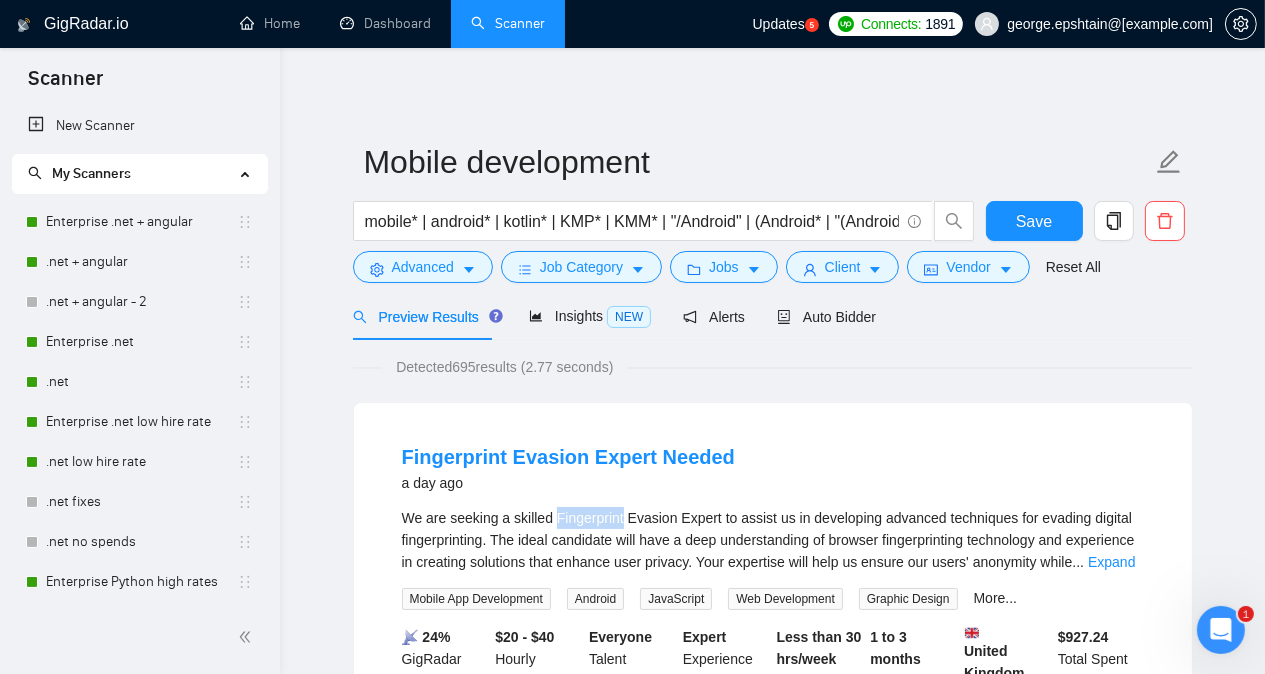 copy on "Fingerprint" 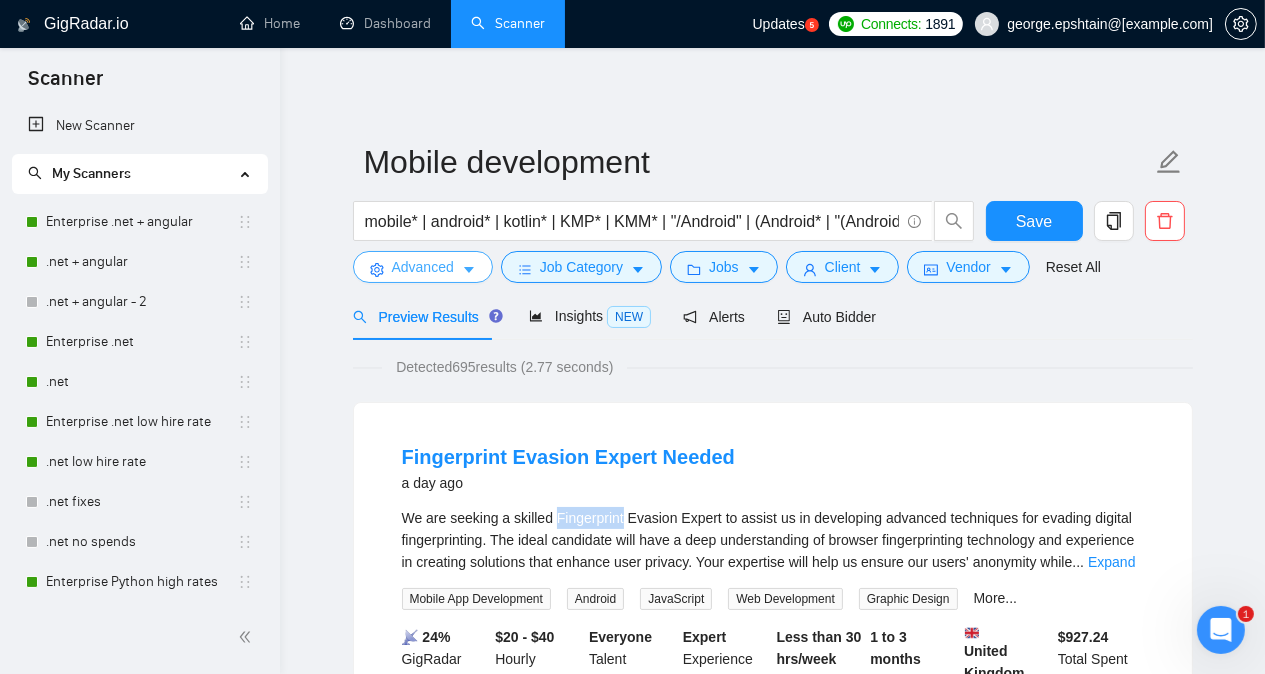 click on "Advanced" at bounding box center [423, 267] 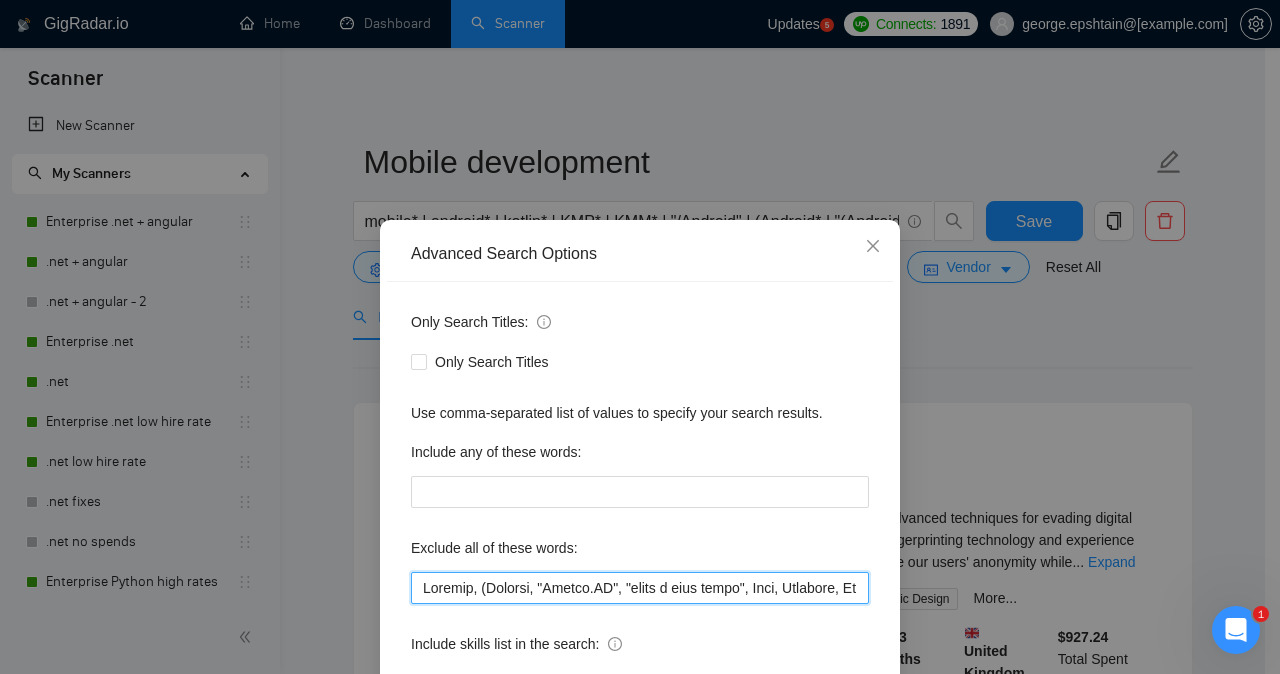 click at bounding box center [640, 588] 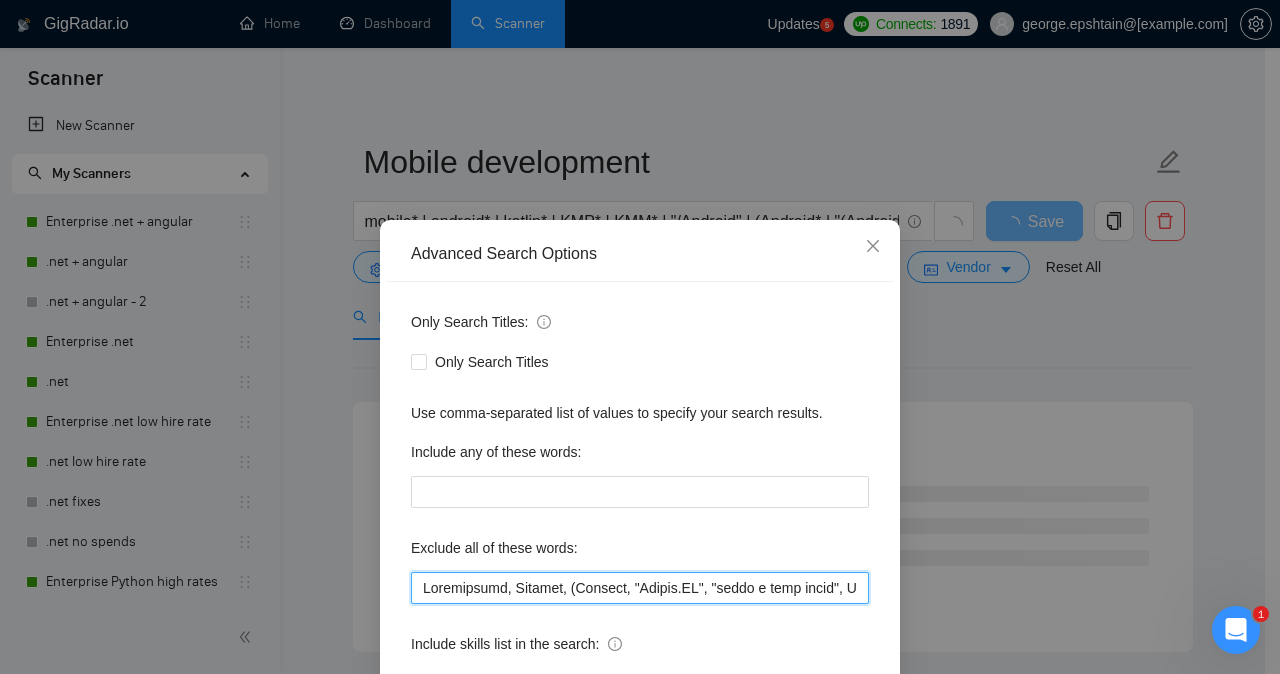 type on "Fingerprint, Webflow, (Webflow, "Branch.IO", "share a loom video", Zoho, Airtable, WeWeb, firmware, "rive.app", "Product Design", ffmpeg, "Project Scrum", refactor*, Alpaca, nft, "Website Developer/Designer", "Graphical Design", Netlify, "front end", "react developer", "Integration Specialist", Replit, RevenueCat, PowerApps, SharePoint, ComfyUI, "Architecture Specialist", "UI Design", Ruby, "software engineer", HTML, Draftbit, AOSP, "AI/ML", ML, D365, HeyFlow, IAPHub, Adalo, "React project", "AI agent", "re-design", redesign, website, "Git expert", "Watch Before Applying", "help with UX/UI", "C++/Qt", "C++", "/Qt", qt, "machine learning", algorithm*, designer*, iTunes, "backend developer", "Website Developer", Rust, "(Rust", Divi, Zebra, "App Store Optimization", "(ASO)", ASO, "Full Stack", Fullstack, "Full-Stack", "react developer", Appsflyer, "Front-End Developer", CMS, "front-end web", Tron, FlorisBoard, issue*, Route, "product manager", SEO, "Website Developer", "Next.js", "UI/UX design", "stress test"..." 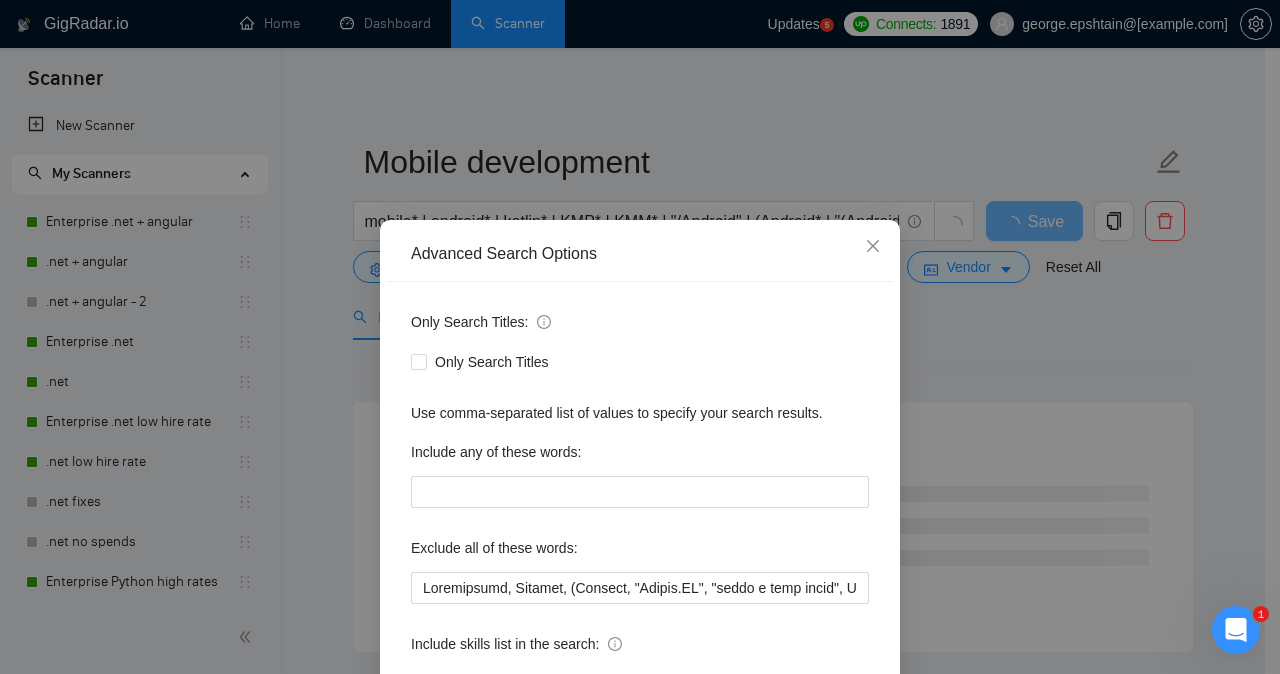 scroll, scrollTop: 157, scrollLeft: 0, axis: vertical 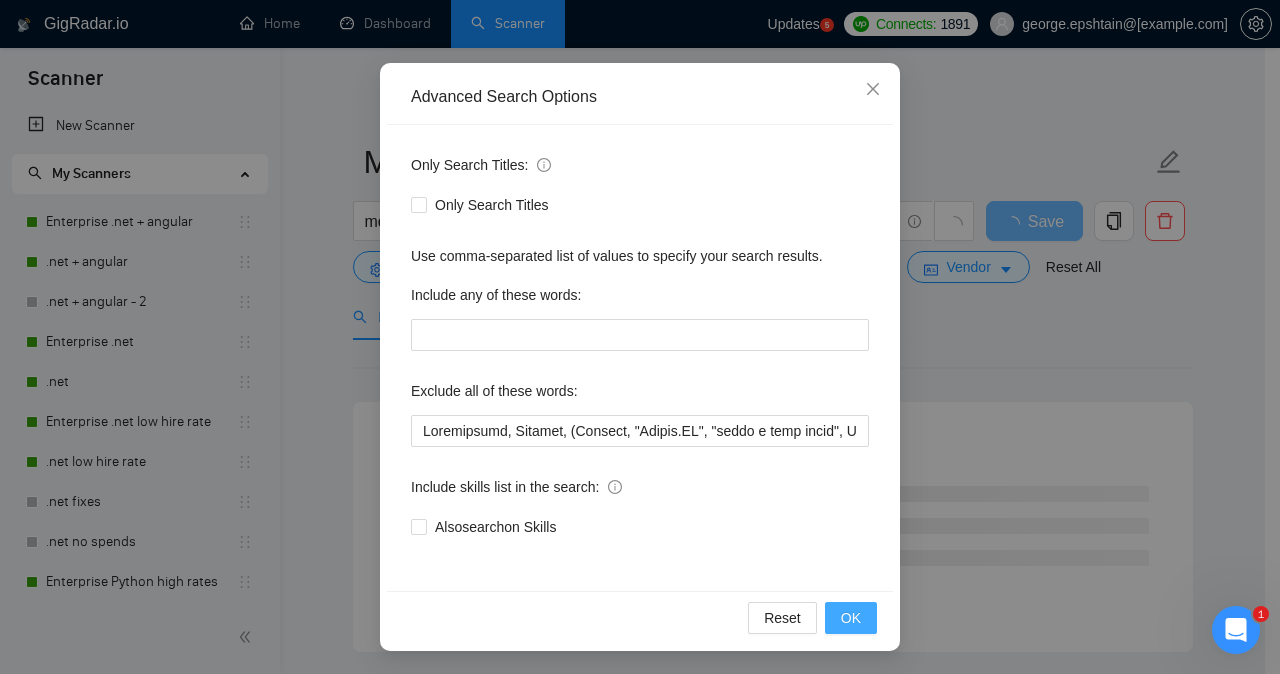click on "OK" at bounding box center (851, 618) 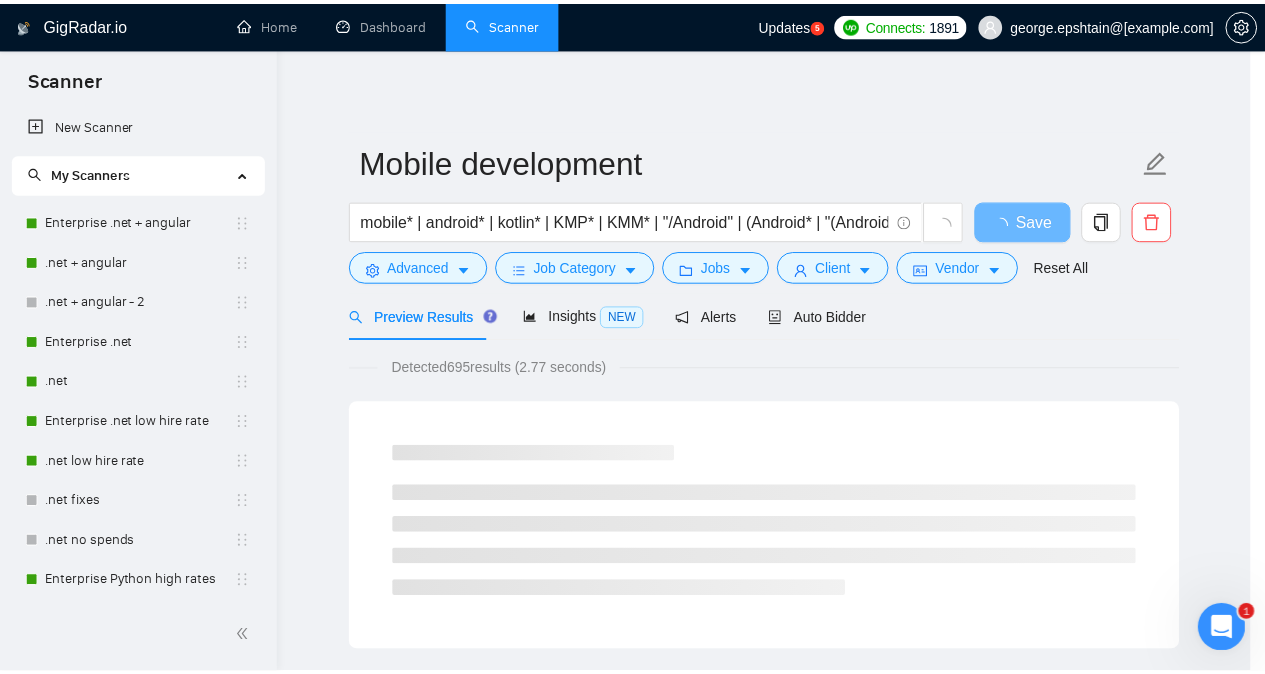 scroll, scrollTop: 57, scrollLeft: 0, axis: vertical 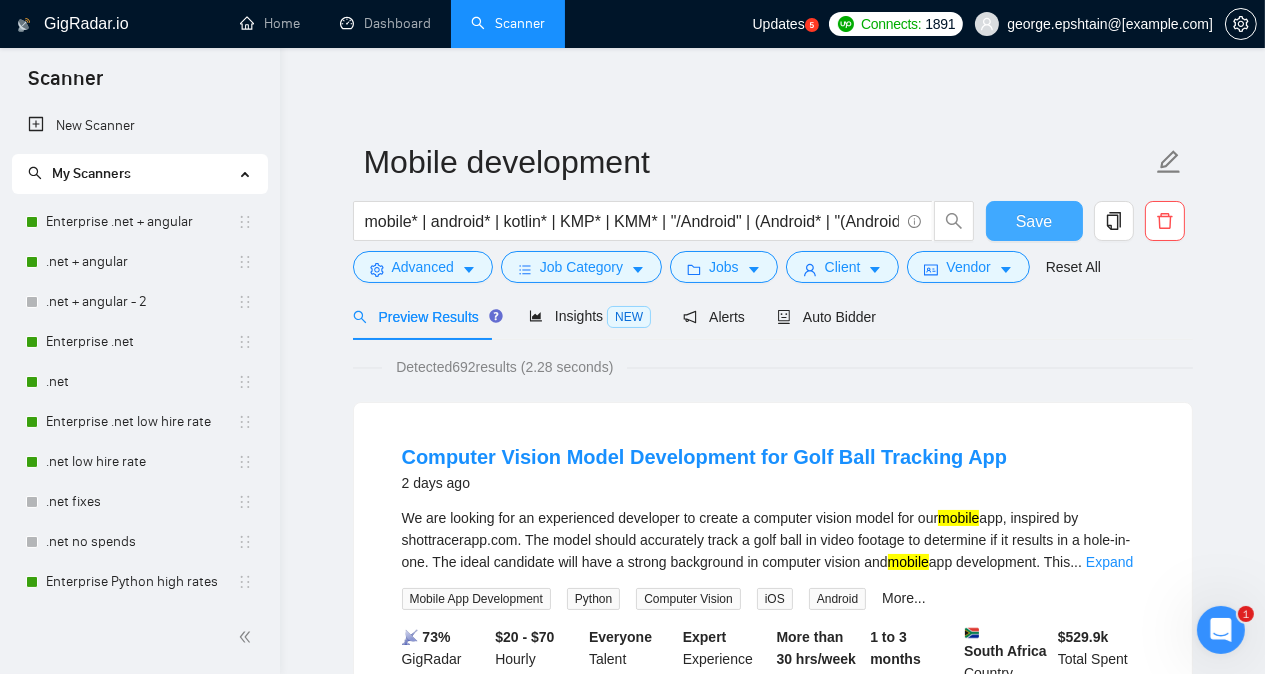 click on "Save" at bounding box center [1034, 221] 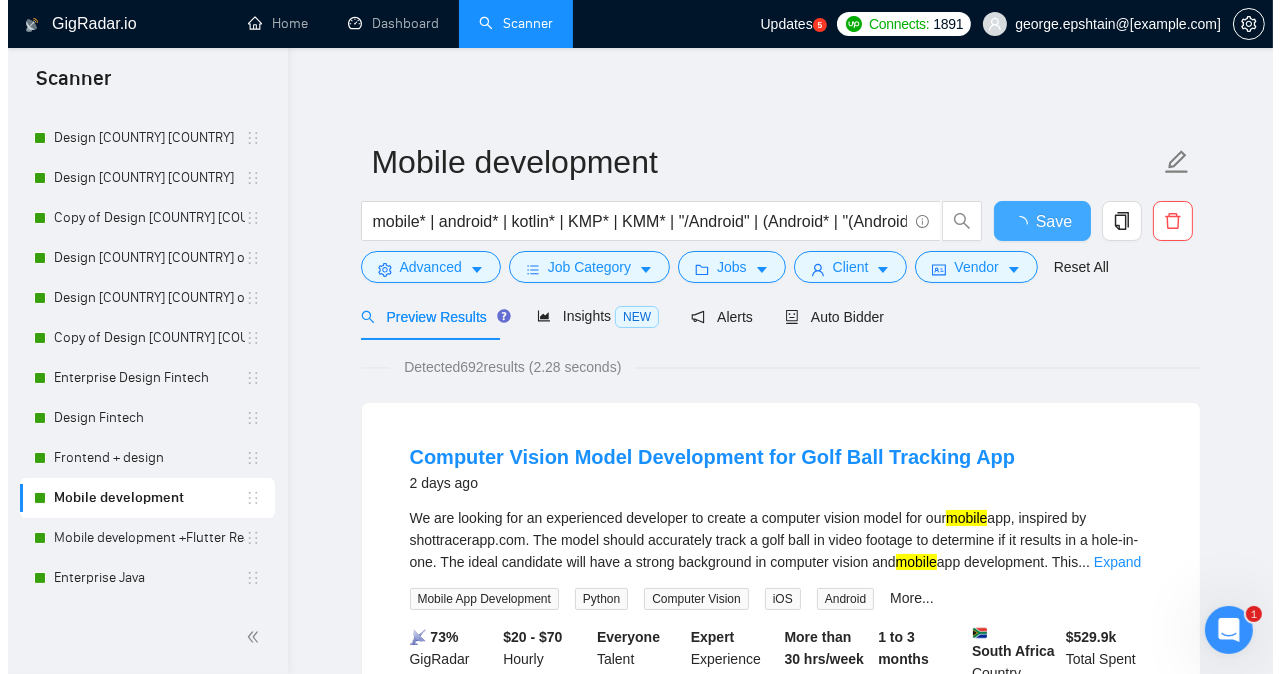 scroll, scrollTop: 1408, scrollLeft: 0, axis: vertical 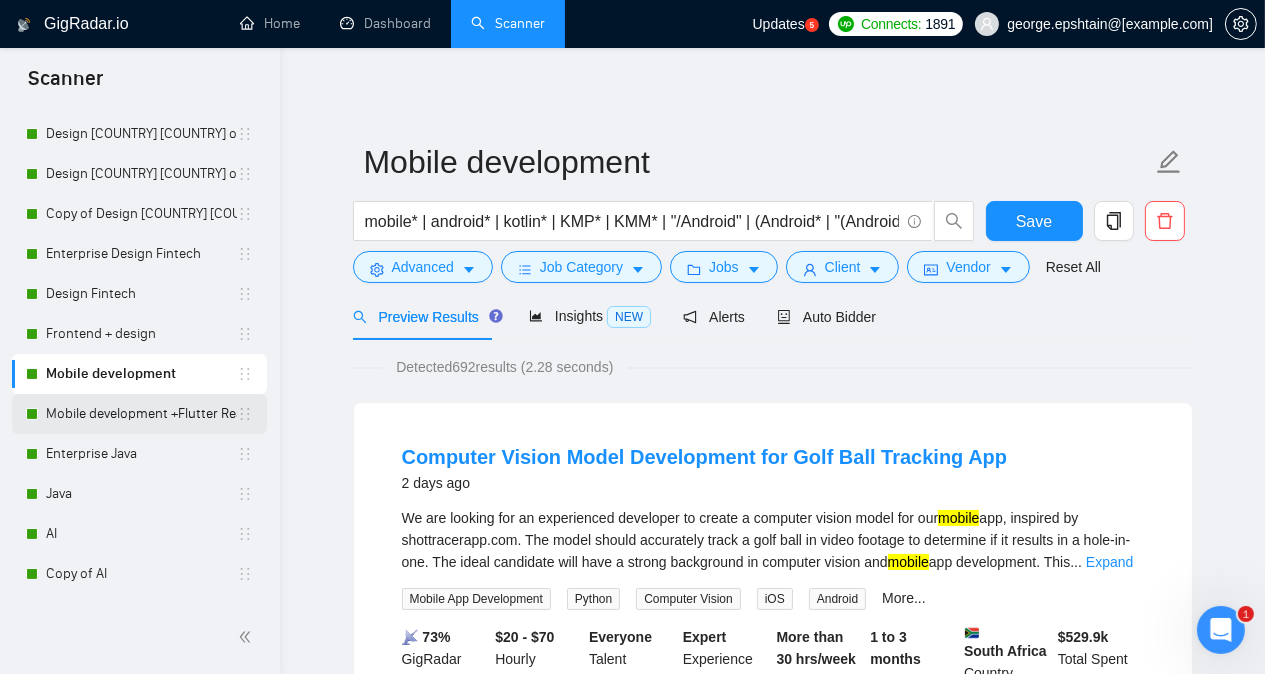 click on "Mobile development +Flutter React Native" at bounding box center (141, 414) 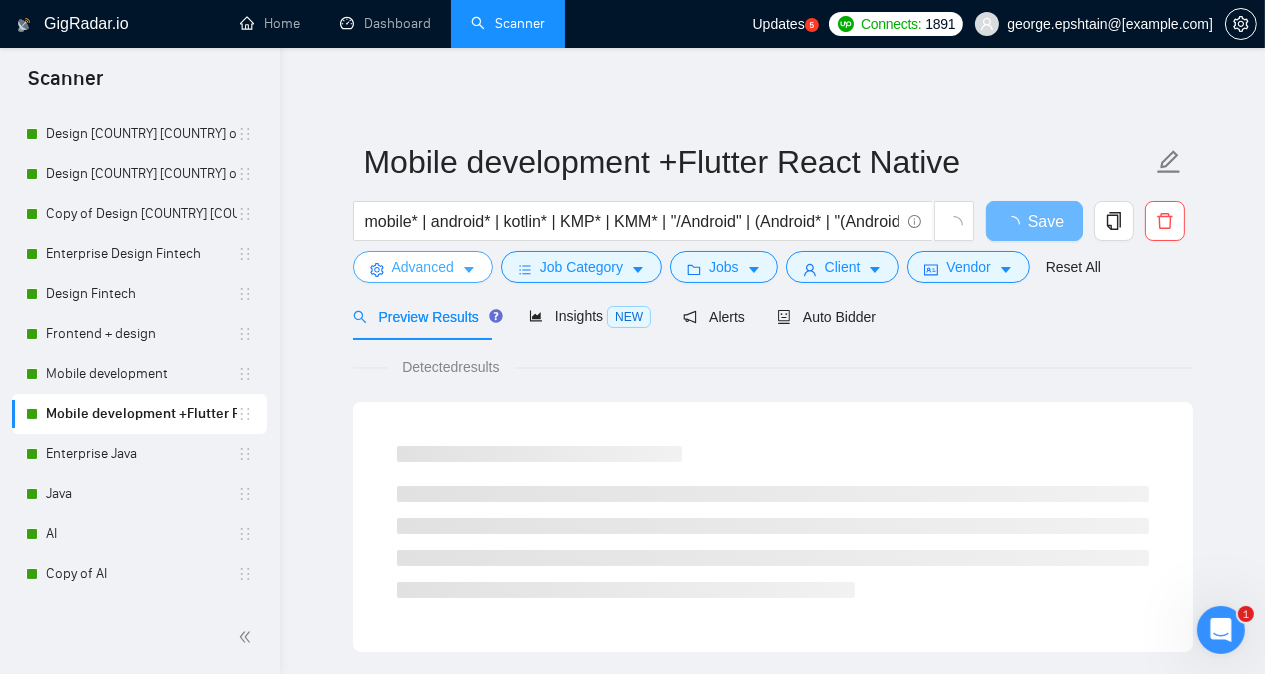 click on "Advanced" at bounding box center [423, 267] 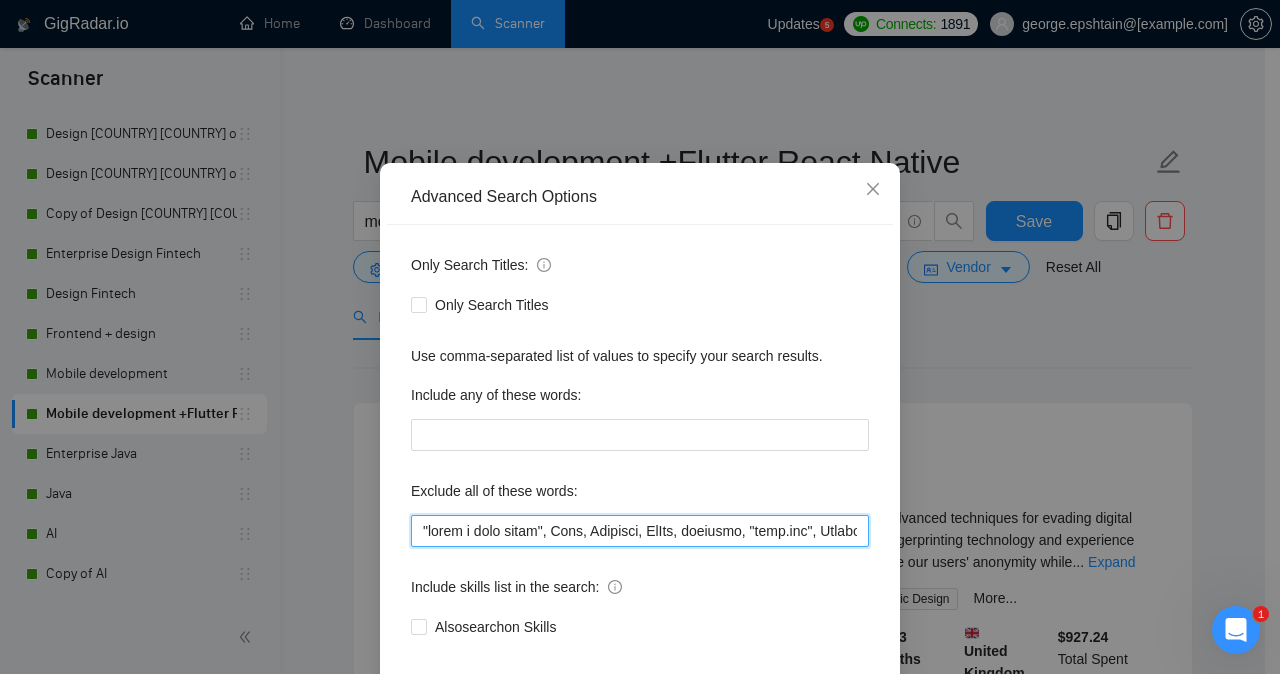 click at bounding box center (640, 531) 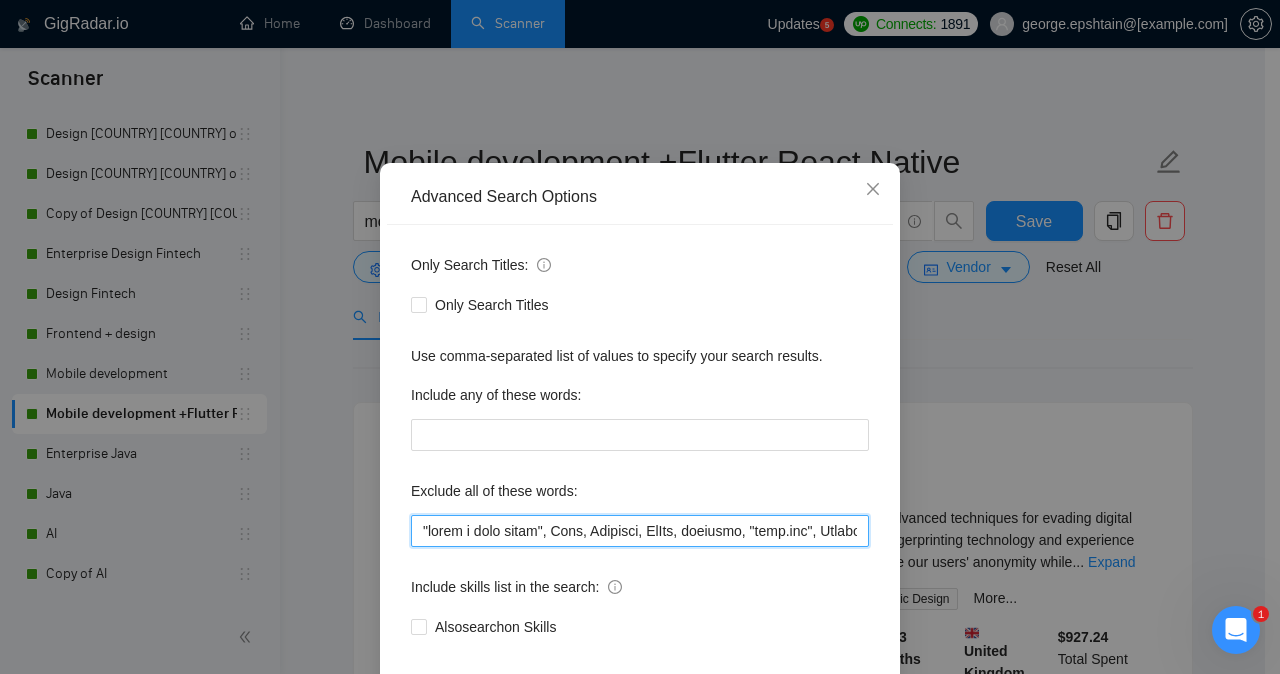 paste on "Fingerprint" 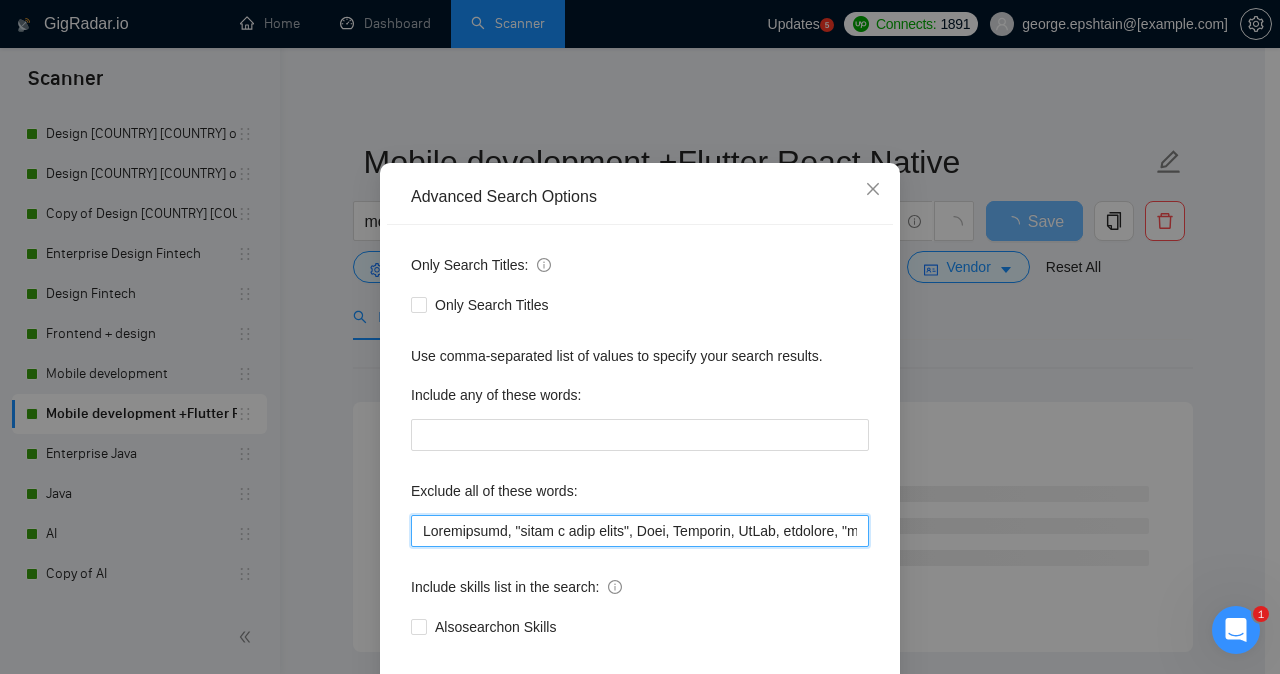type on "Fingerprint, "share a loom video", Zoho, Airtable, WeWeb, firmware, "rive.app", Linktree, AMP, "Accelerated Mobile Pages", "Frontend Developer", "Instant App", "**working demo**", LED, "Screens to be designed", Rive, CSS, error, "TIGHT DEADLINE", "design expert", MDM, "UX/UI App Design", "Create UI/UX", "create a Figma file", iCloud, Jotform, "prepare the figma", Extension, "1-4 hours", Angular, NativeScript, shader, Spine, "email signatures", publish, CTO, "frontend developer", "(only freelancer", "not agencies", refactor*, Alpaca, nft, "Website Developer/Designer", "Graphical Design", Netlify, "front end", "react developer", "Integration Specialist", Replit, RevenueCat, PowerApps, SharePoint, ComfyUI, "Architecture Specialist", "UI Design", Ruby, "software engineer", HTML, Draftbit, AOSP, "AI/ML", ML, D365, HeyFlow, IAPHub, Adalo, "React project", "AI agent", "re-design", redesign, website, "Git expert", "Watch Before Applying", "help with UX/UI", "C++/Qt", "C++", "/Qt", qt, "machine learning", algorithm..." 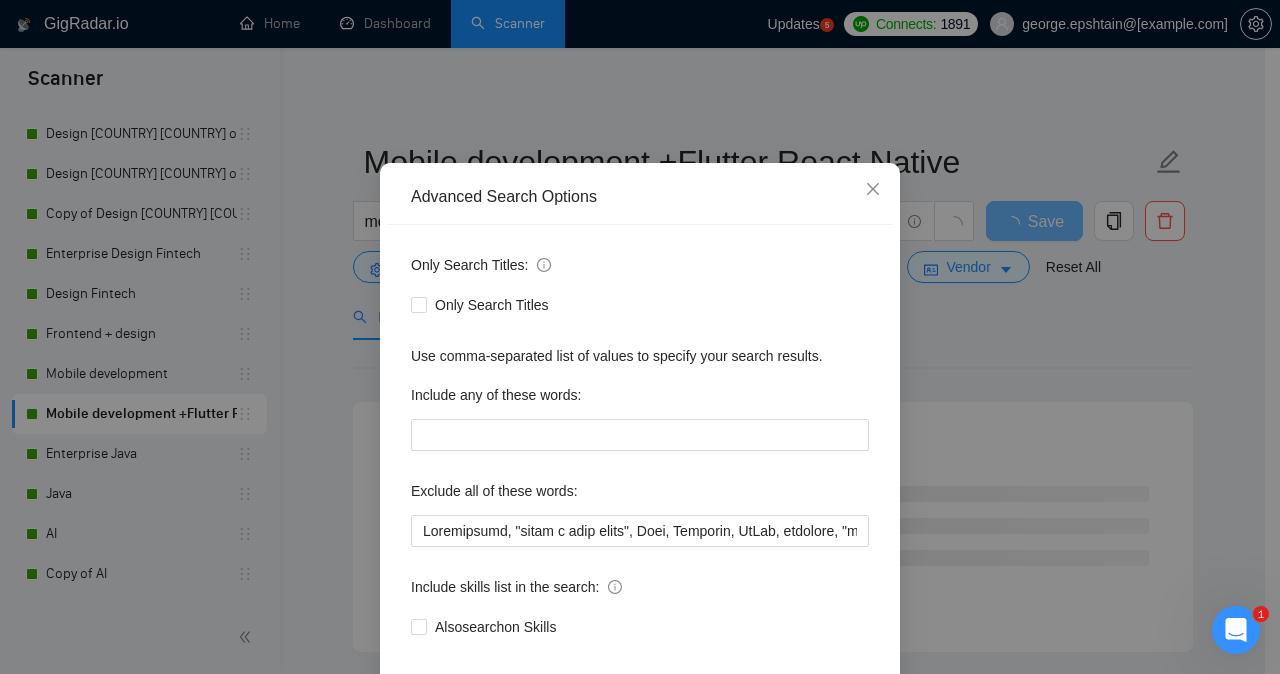 scroll, scrollTop: 157, scrollLeft: 0, axis: vertical 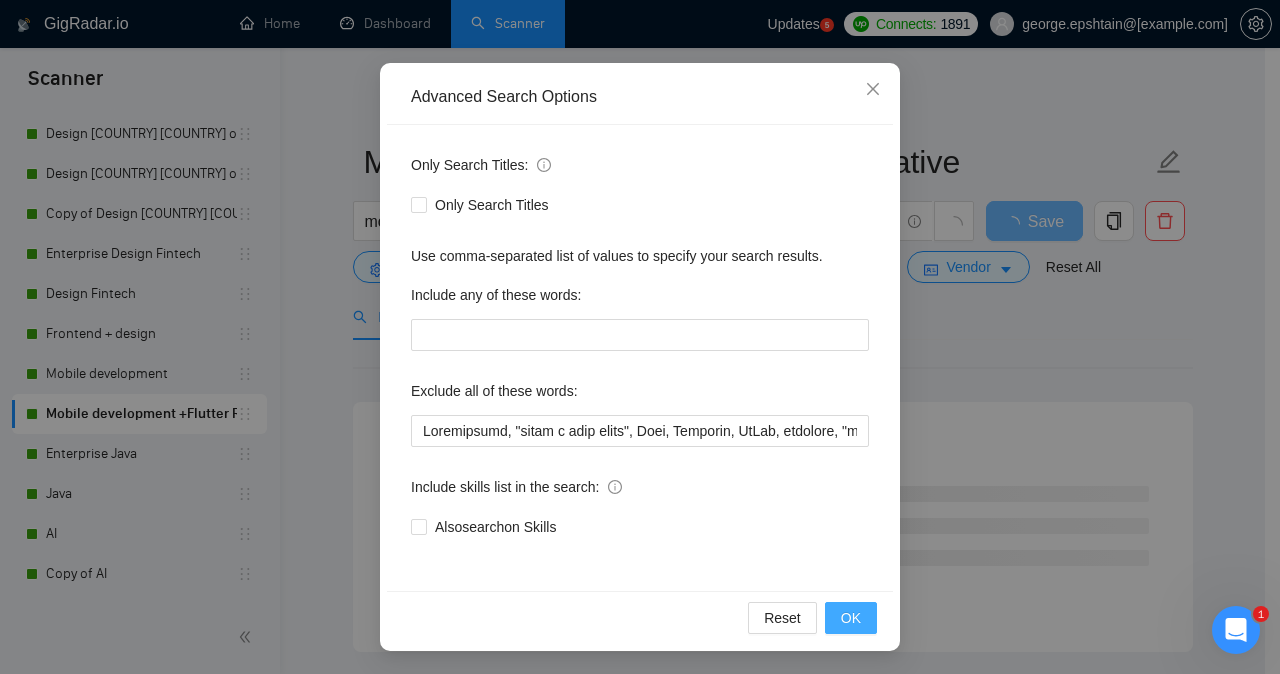 click on "OK" at bounding box center (851, 618) 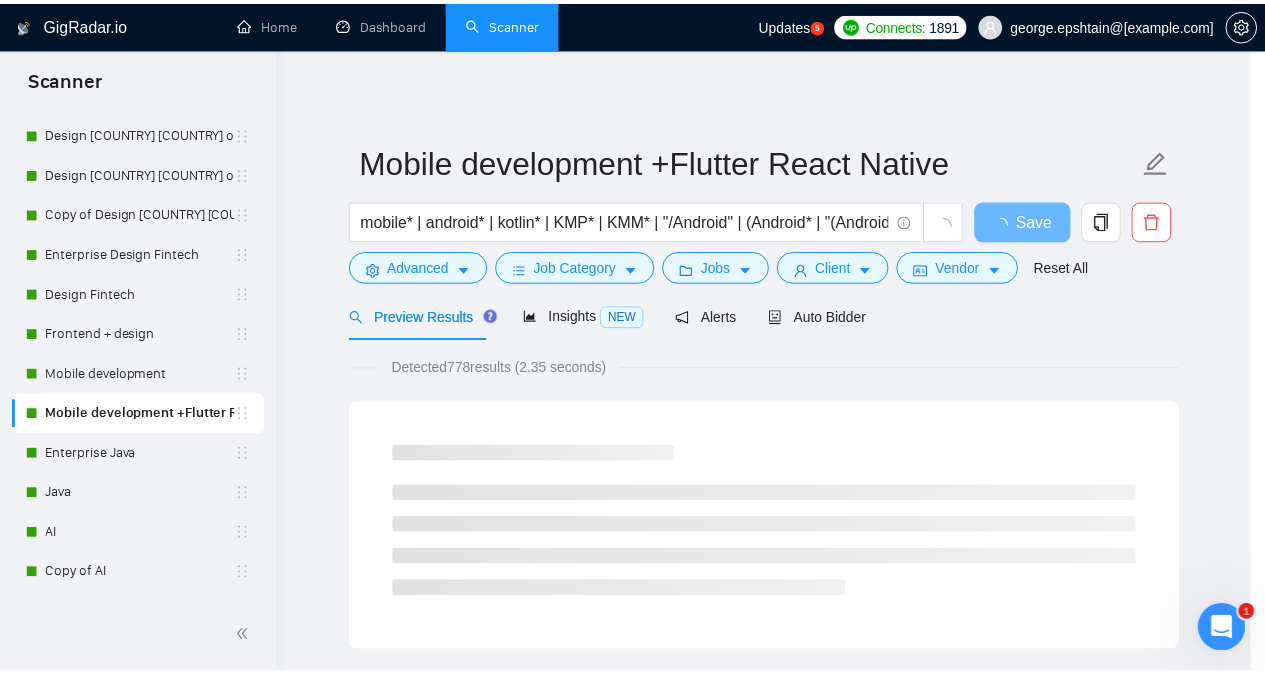 scroll, scrollTop: 57, scrollLeft: 0, axis: vertical 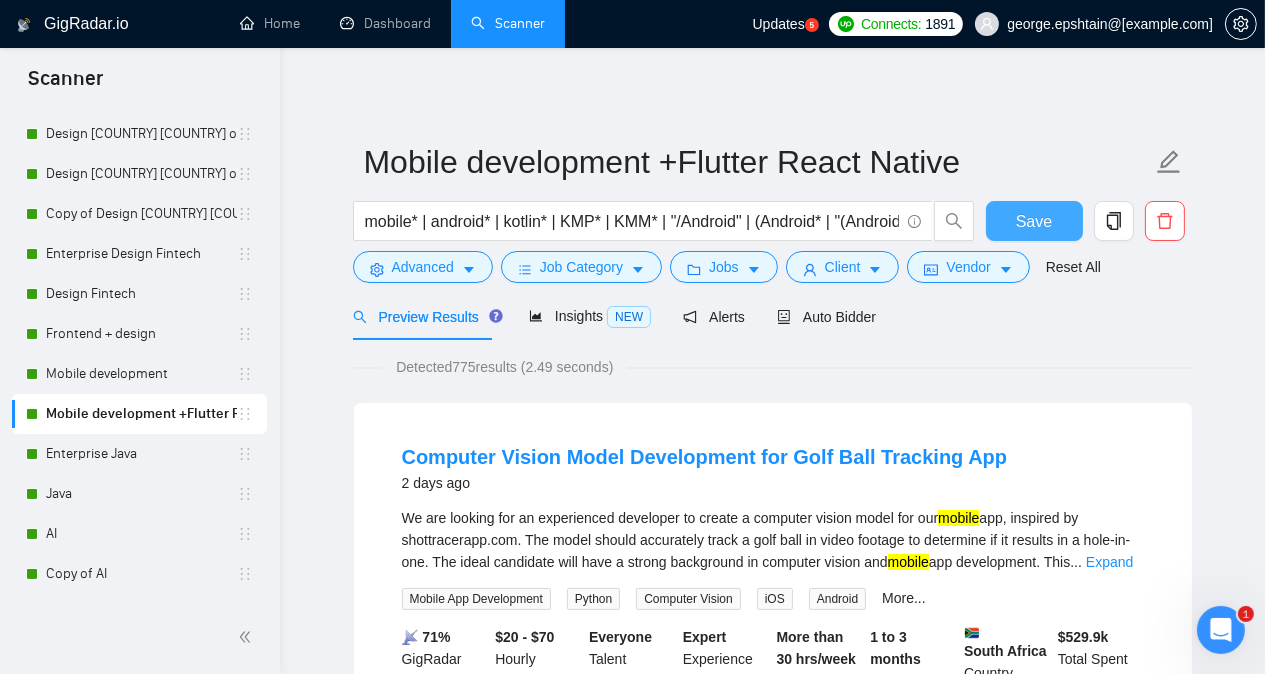 click on "Save" at bounding box center (1034, 221) 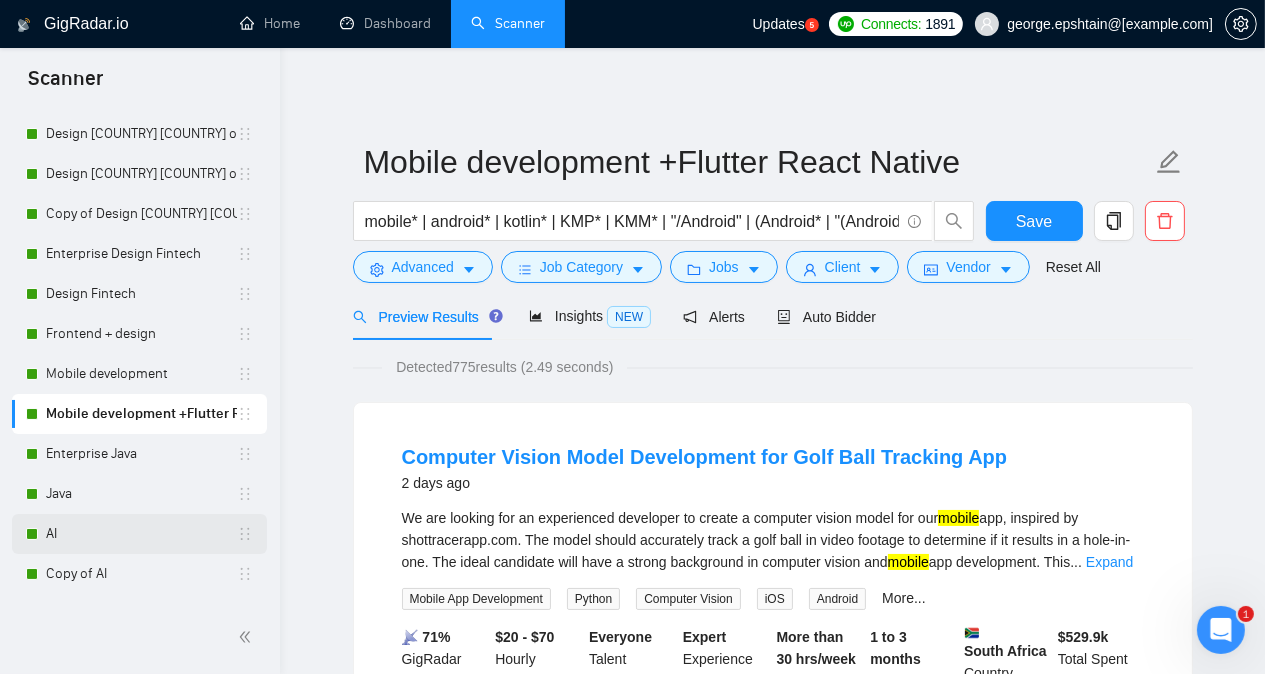 click on "AI" at bounding box center [141, 534] 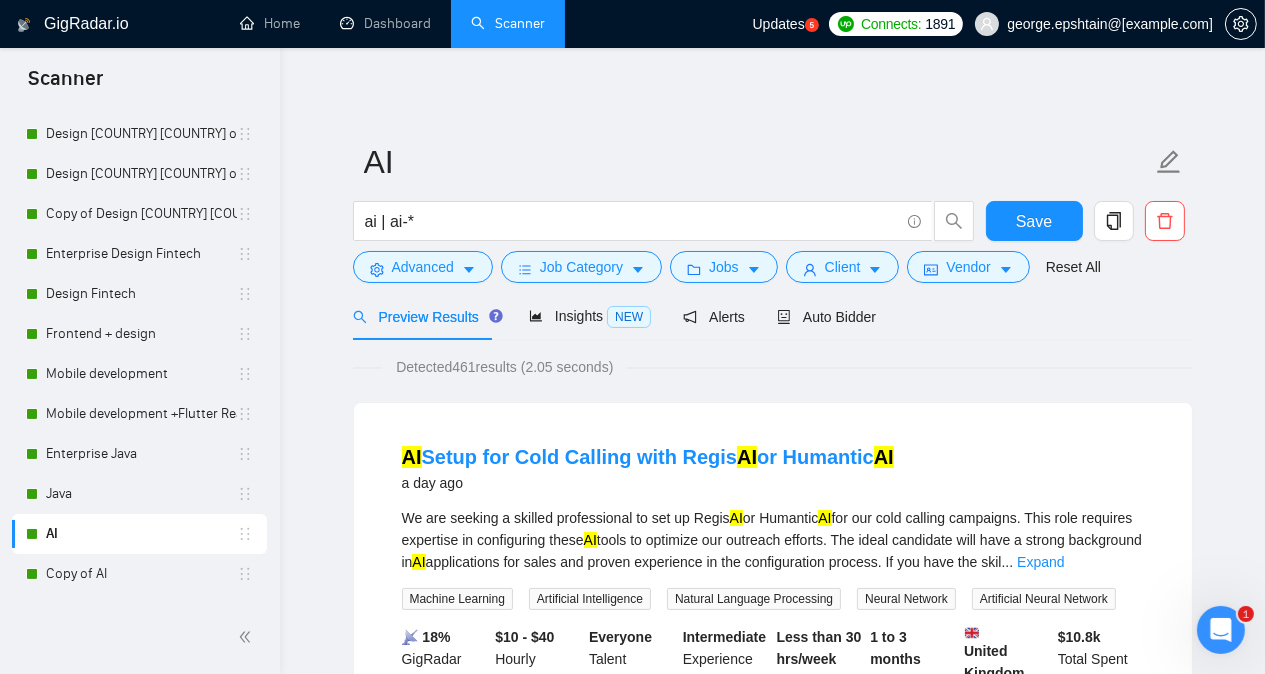click on "AI ai | ai-* Save Advanced   Job Category   Jobs   Client   Vendor   Reset All Preview Results Insights NEW Alerts Auto Bidder Detected   461  results   (2.05 seconds) AI  Setup for Cold Calling with Regis  AI  or Humantic  AI  a day ago We are seeking a skilled professional to set up Regis  AI  or Humantic  AI  for our cold calling campaigns. This role requires expertise in configuring these  AI  tools to optimize our outreach efforts. The ideal candidate will have a strong background in  AI  applications for sales and proven experience in the configuration process. If you have the skil ... Expand Machine Learning Artificial Intelligence Natural Language Processing Neural Network Artificial Neural Network 📡   18% GigRadar Score   $10 - $40 Hourly Everyone Talent Preference Intermediate Experience Level Less than 30 hrs/week Hourly Load 1 to 3 months Duration   United Kingdom Country $ 10.8k Total Spent $14.50 Avg Rate Paid - Company Size Verified Payment Verified Sep, 2014 Member Since ⭐️  4.94 AI AI" at bounding box center [772, 2476] 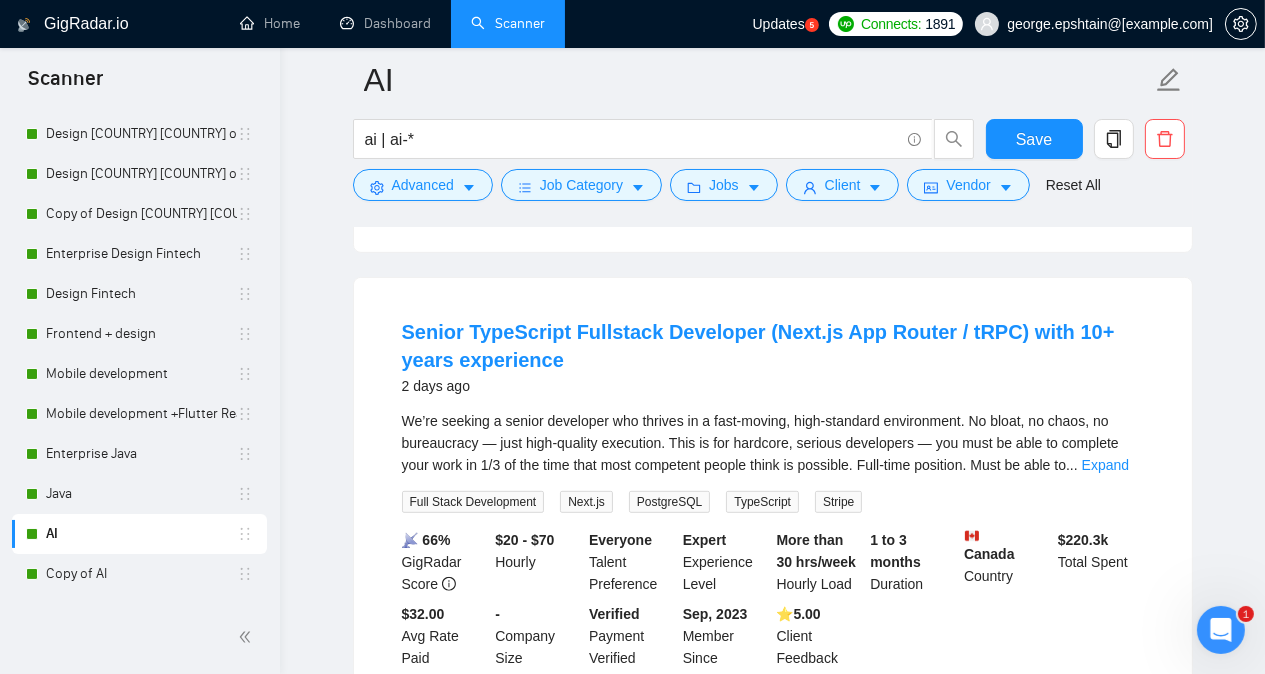 scroll, scrollTop: 1040, scrollLeft: 0, axis: vertical 